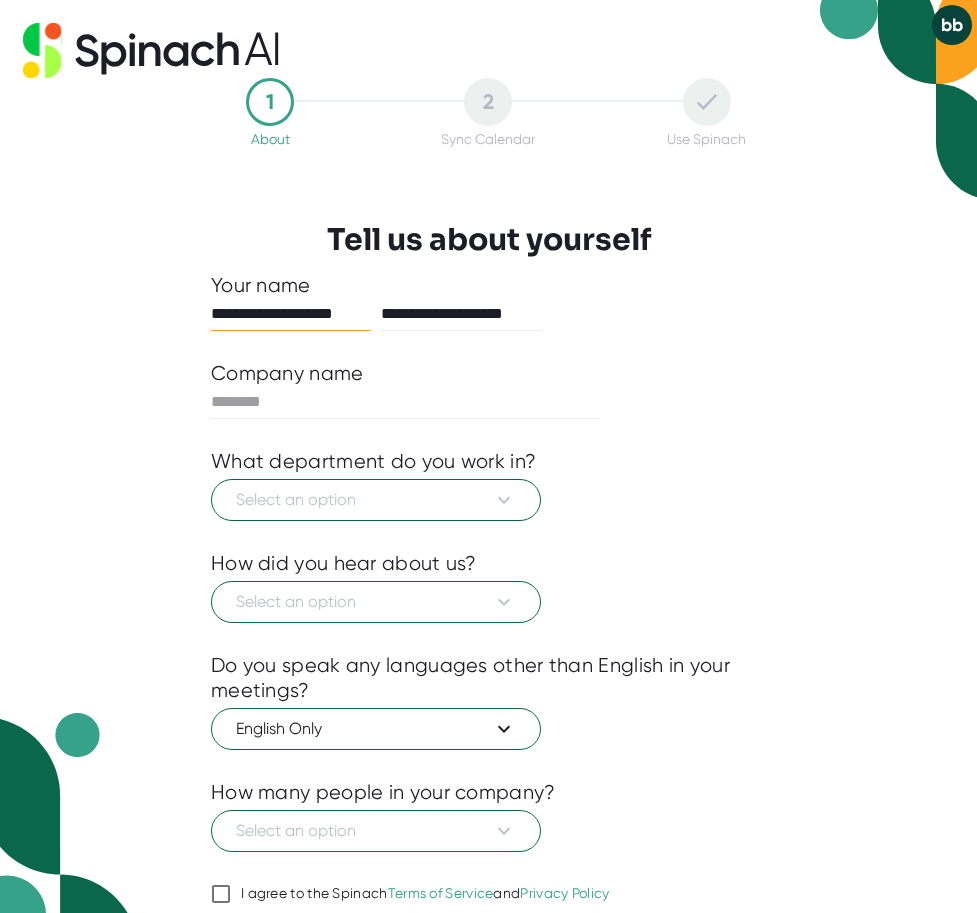 scroll, scrollTop: 0, scrollLeft: 0, axis: both 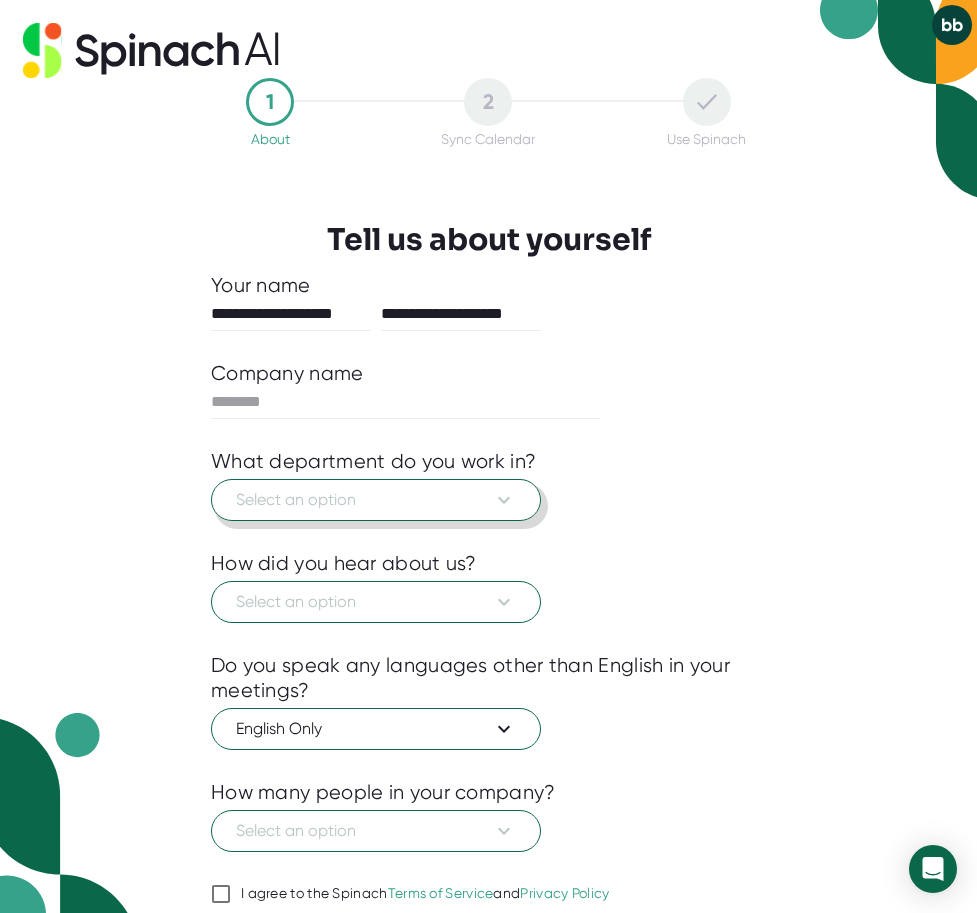 click on "Select an option" at bounding box center (376, 500) 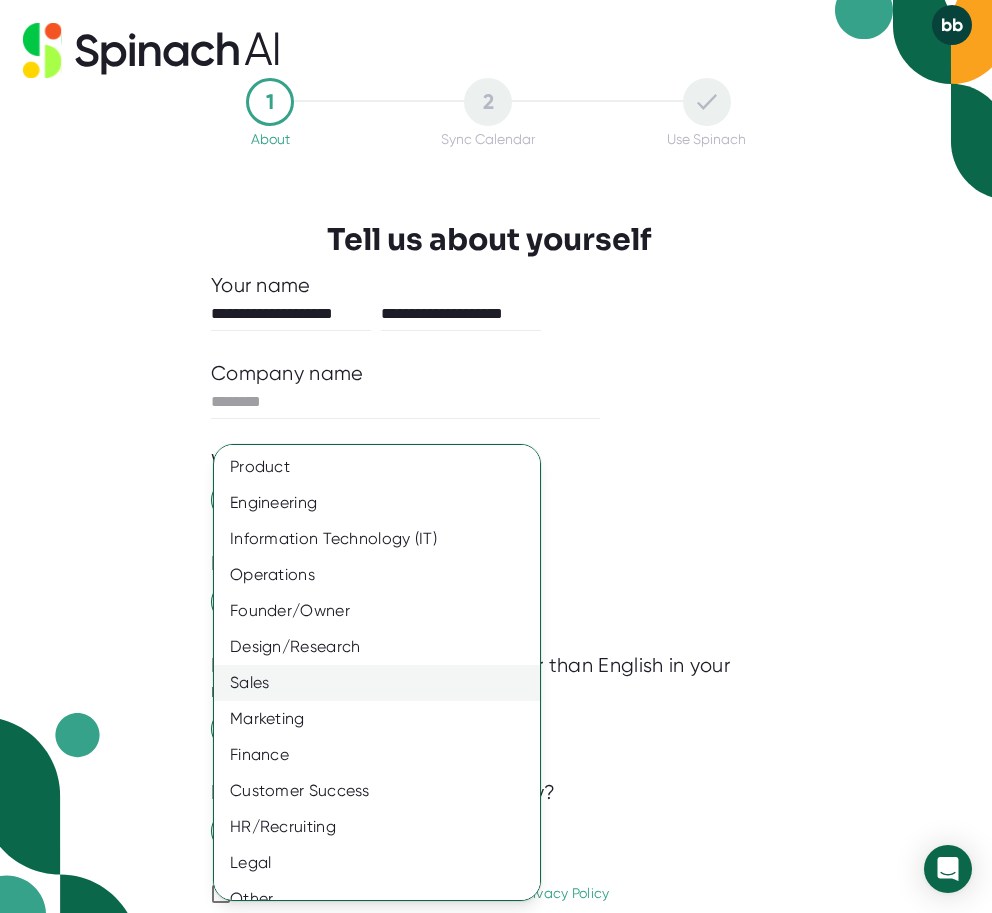drag, startPoint x: 425, startPoint y: 712, endPoint x: 428, endPoint y: 690, distance: 22.203604 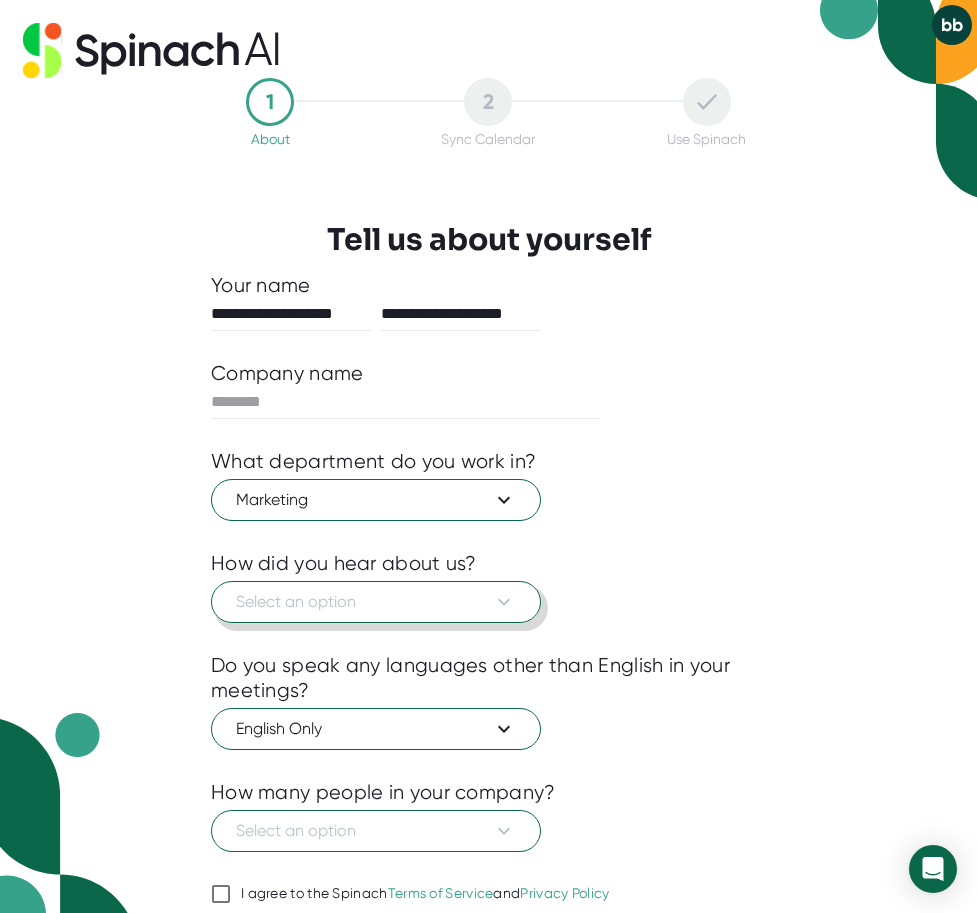 click on "Select an option" at bounding box center [376, 500] 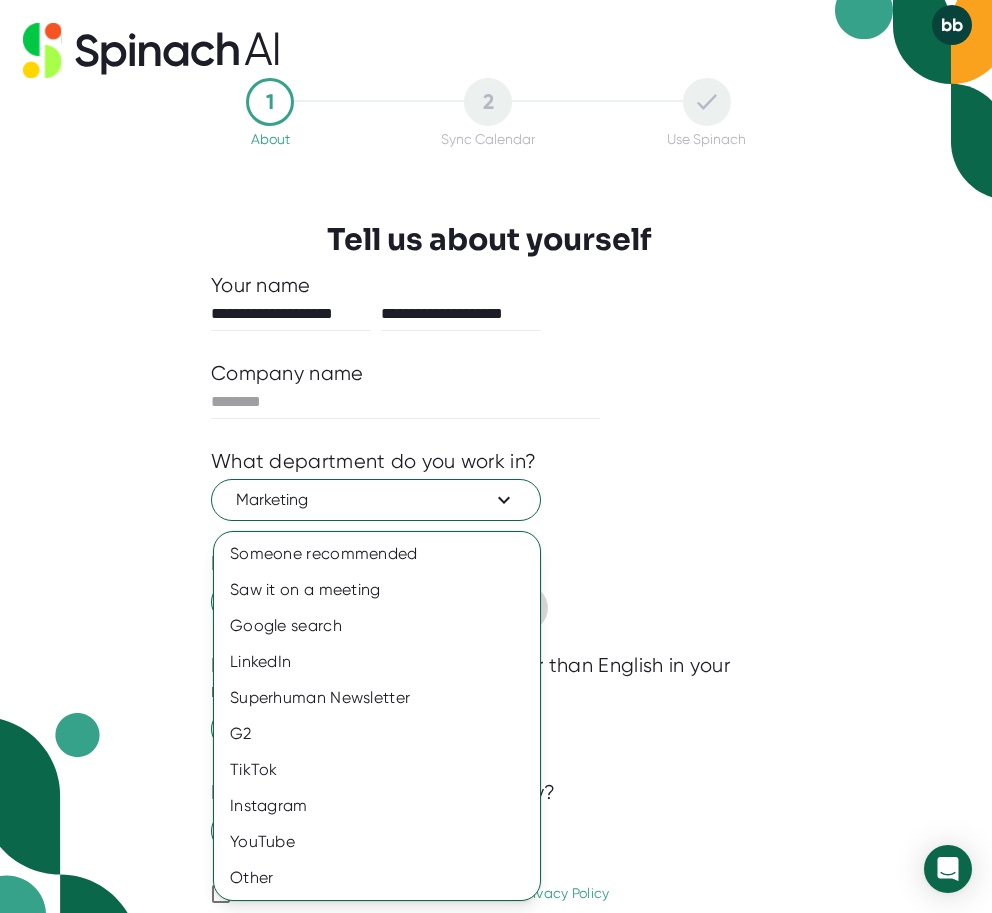 click on "Saw it on a meeting" at bounding box center (377, 554) 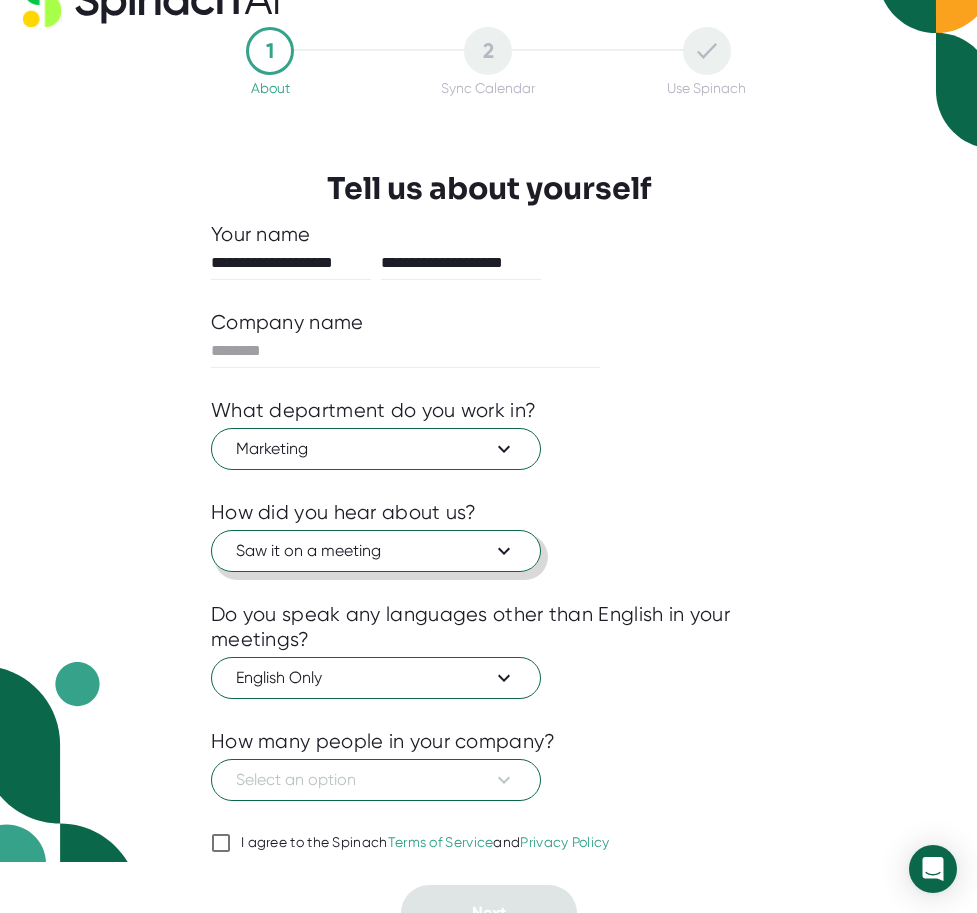 scroll, scrollTop: 79, scrollLeft: 0, axis: vertical 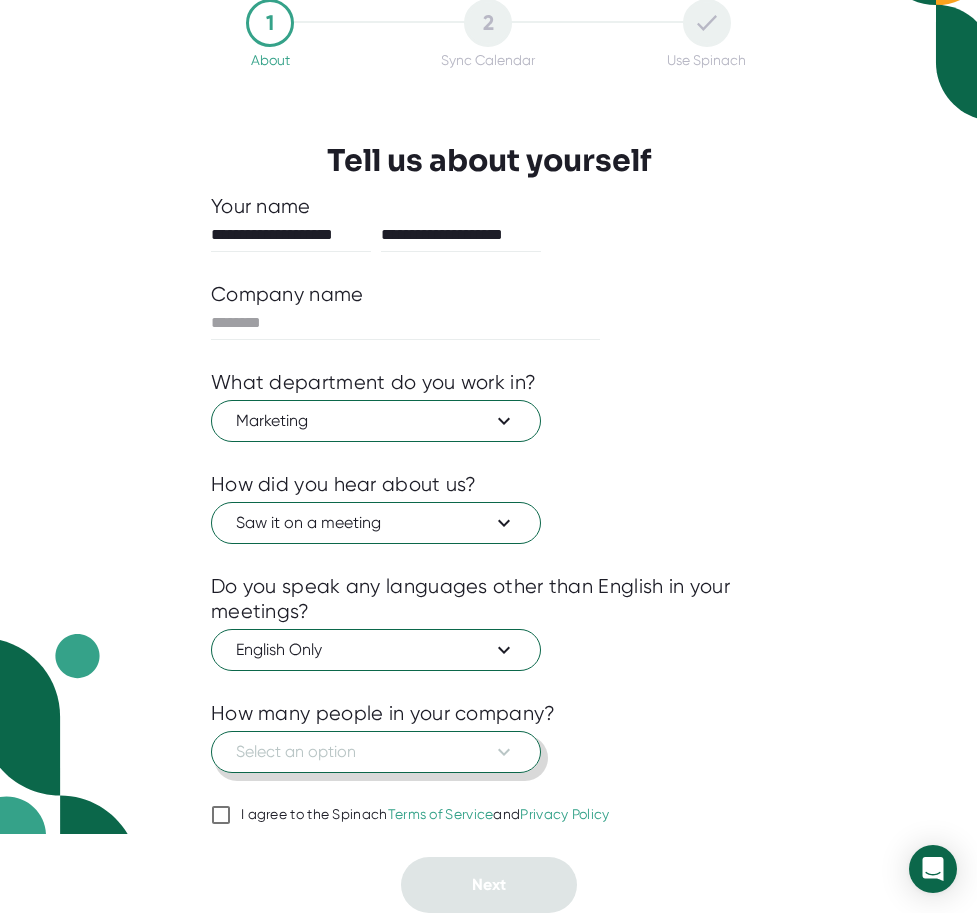 click on "Select an option" at bounding box center [376, 421] 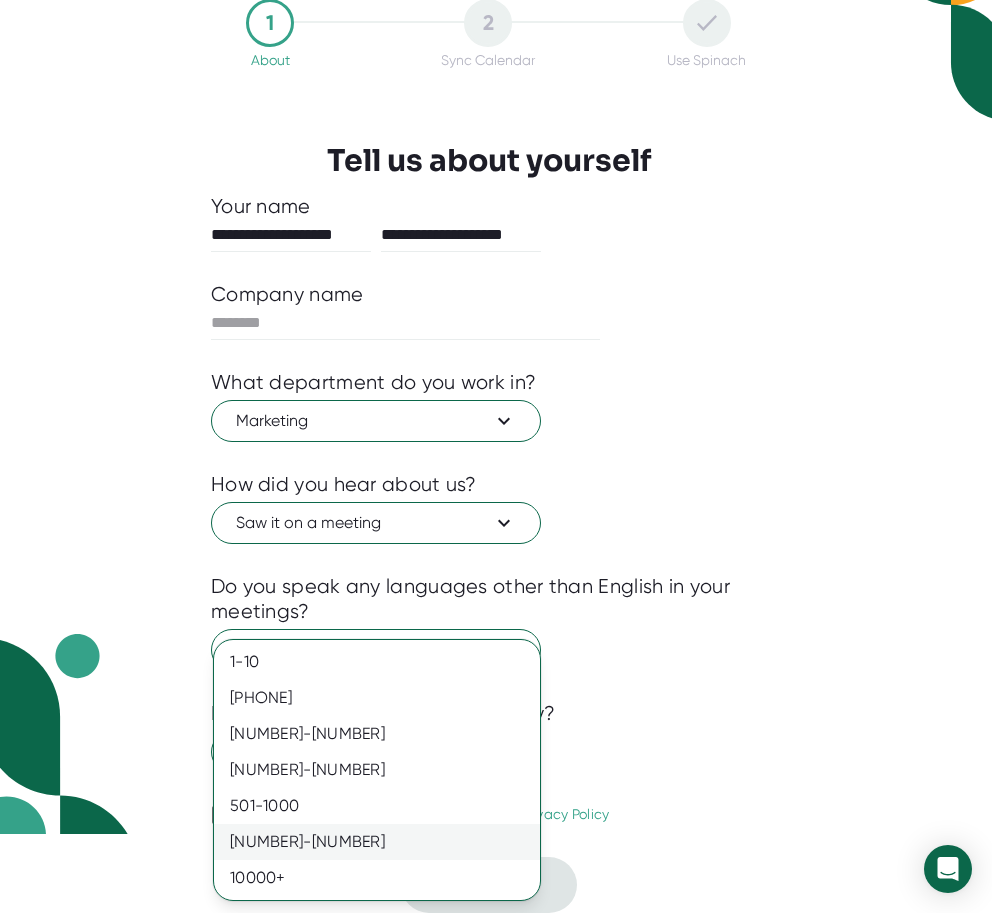 click on "[NUMBER]-[NUMBER]" at bounding box center [377, 662] 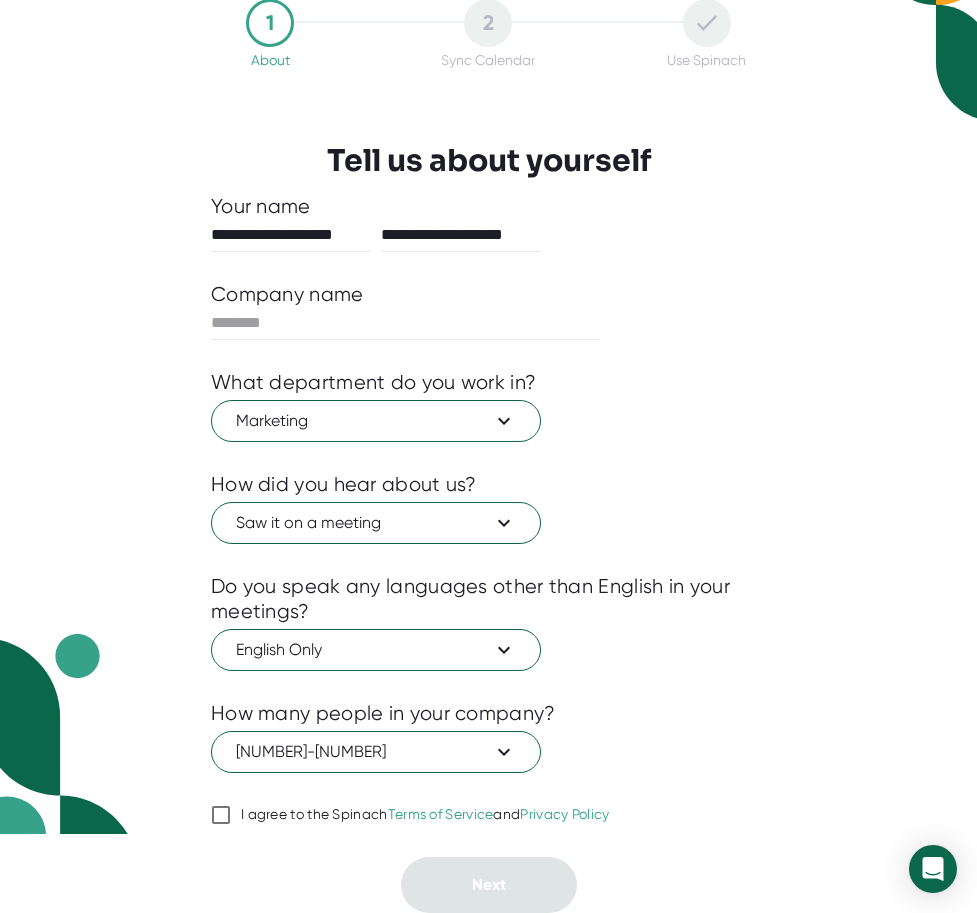 click on "I agree to the [NAME] Terms of Service and Privacy Policy" at bounding box center (221, 815) 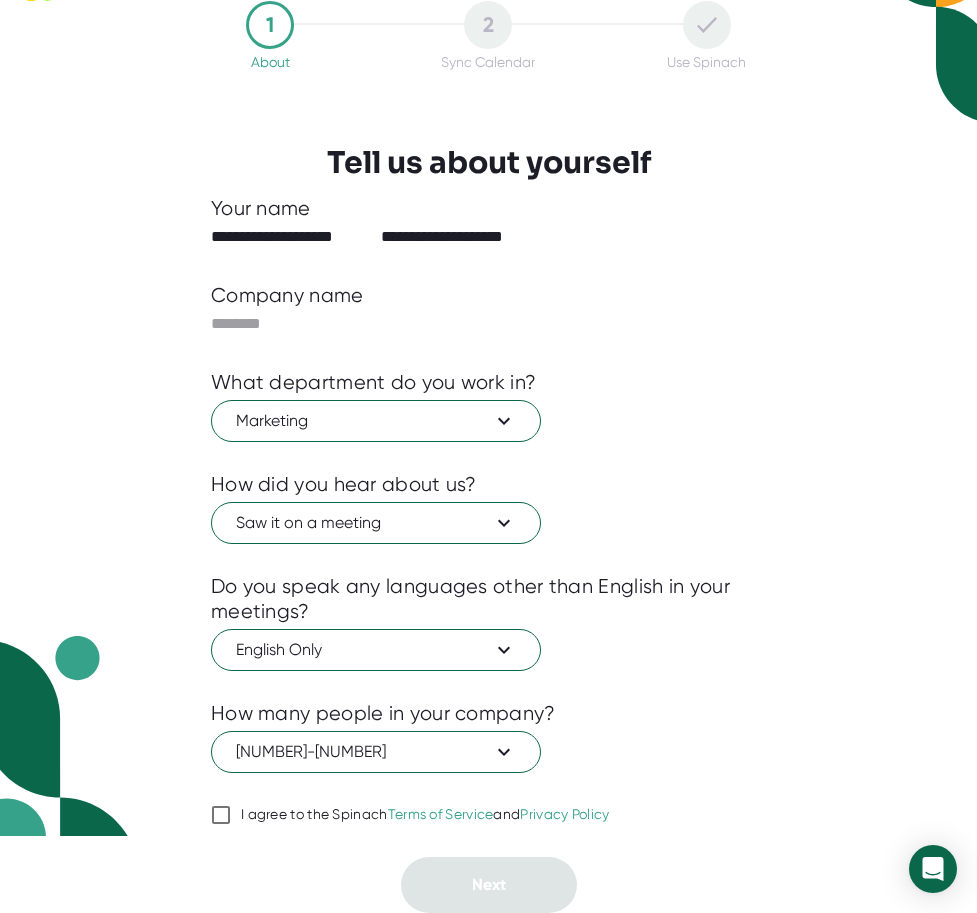 checkbox on "true" 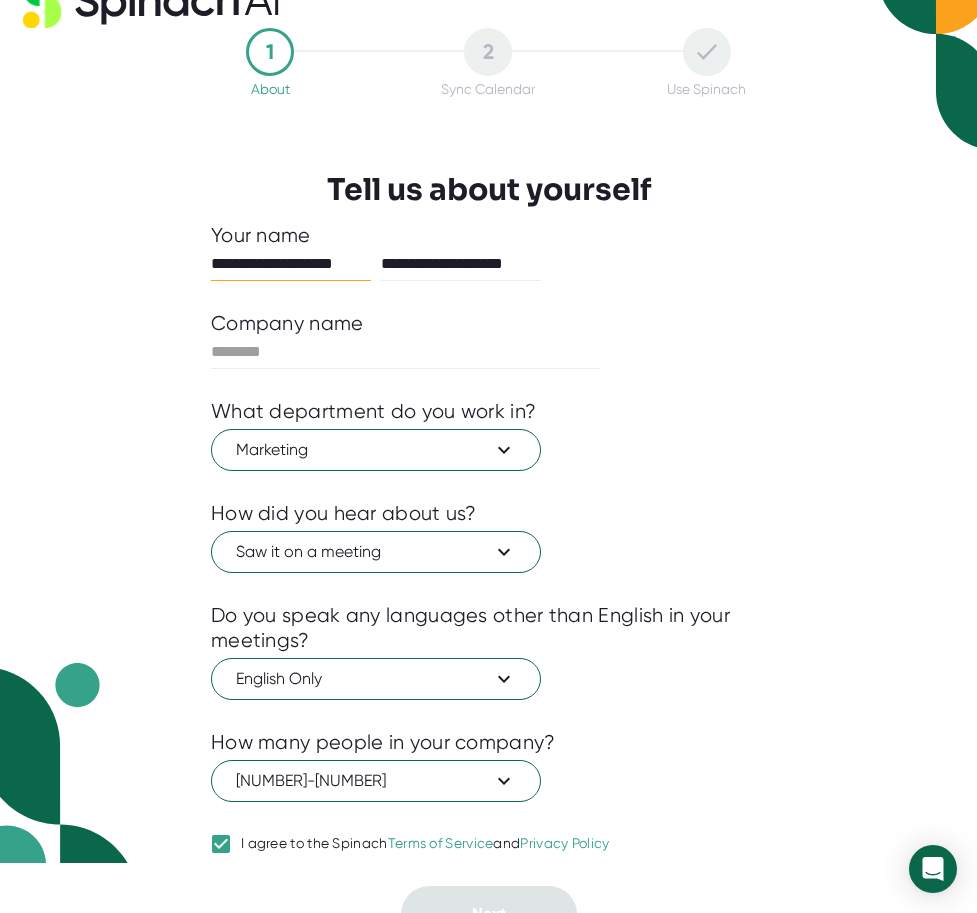 scroll, scrollTop: 0, scrollLeft: 0, axis: both 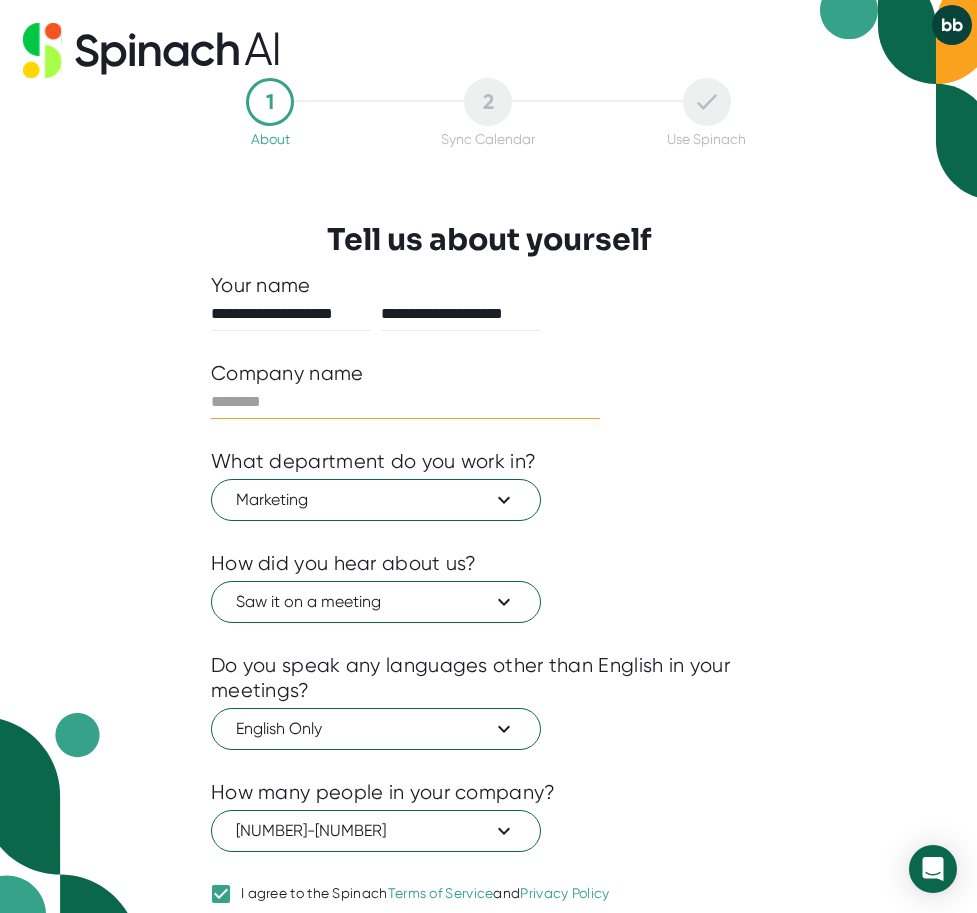 click at bounding box center (291, 314) 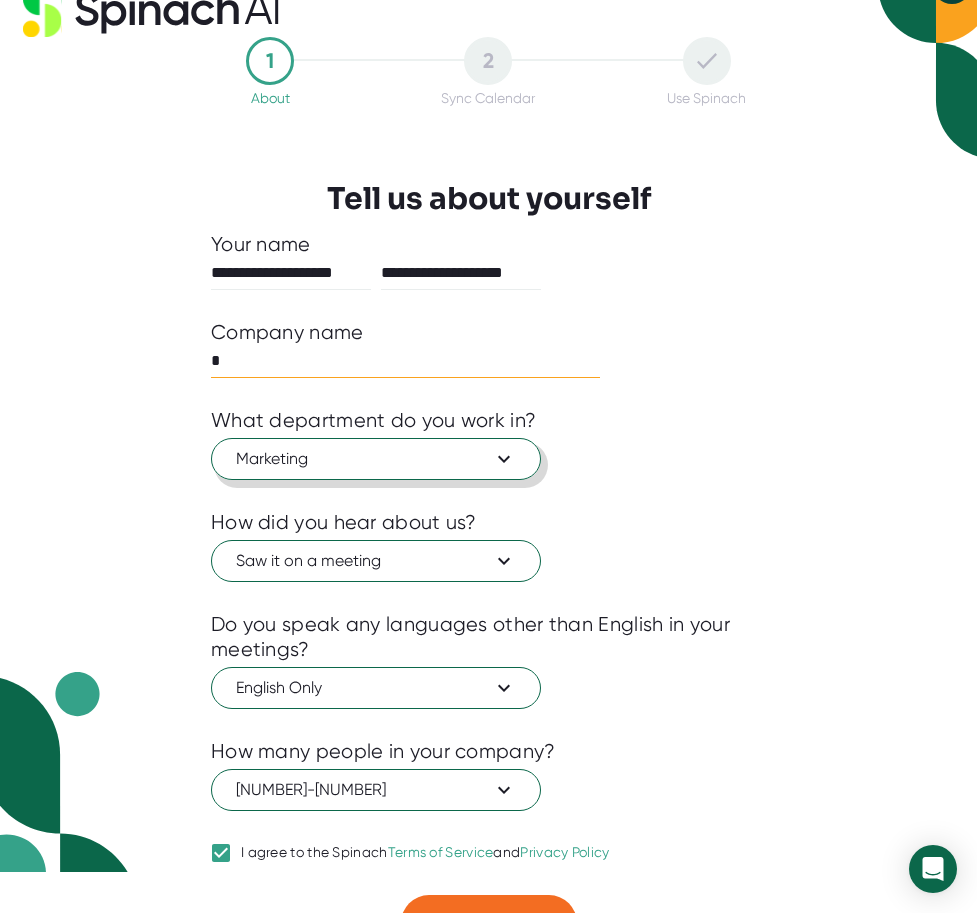 scroll, scrollTop: 79, scrollLeft: 0, axis: vertical 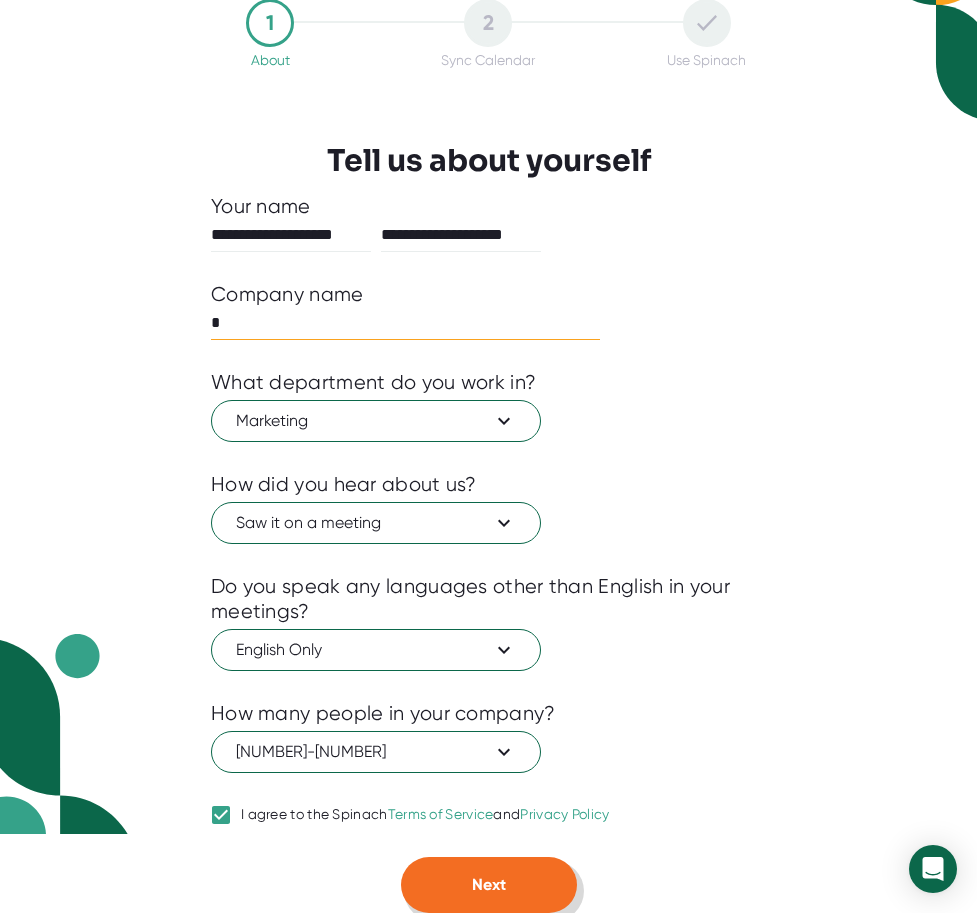 type on "*" 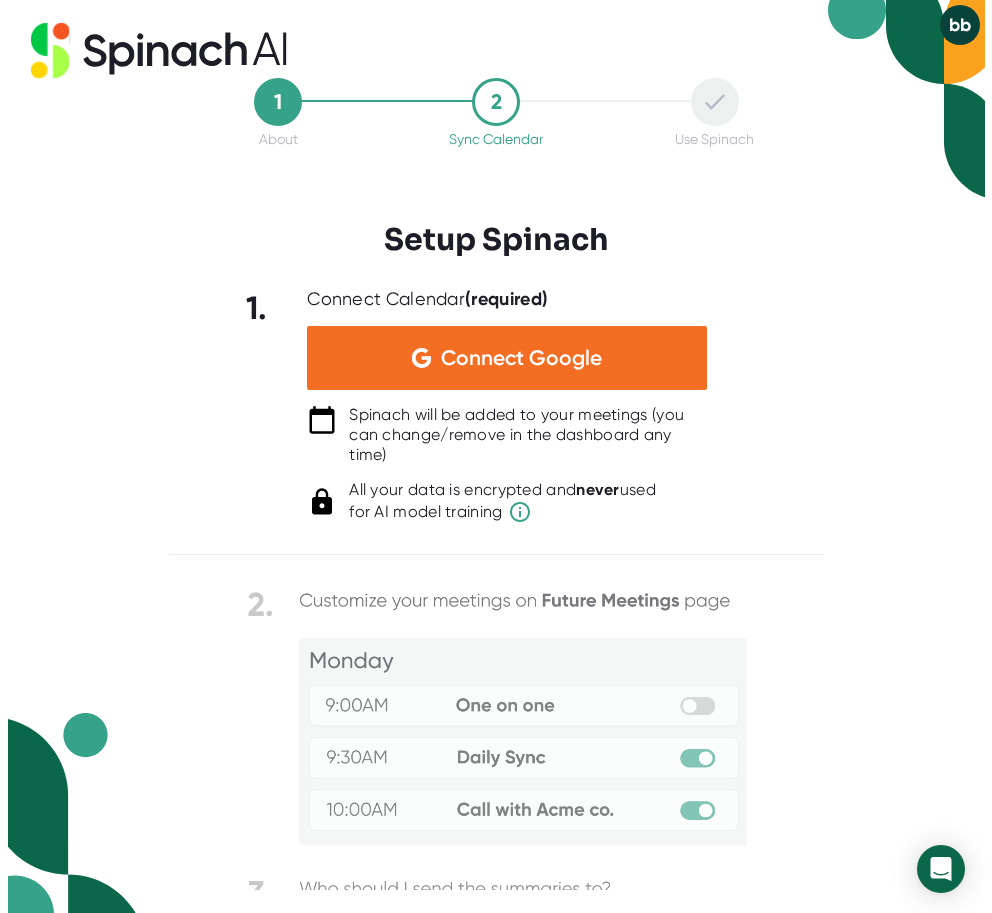 scroll, scrollTop: 0, scrollLeft: 0, axis: both 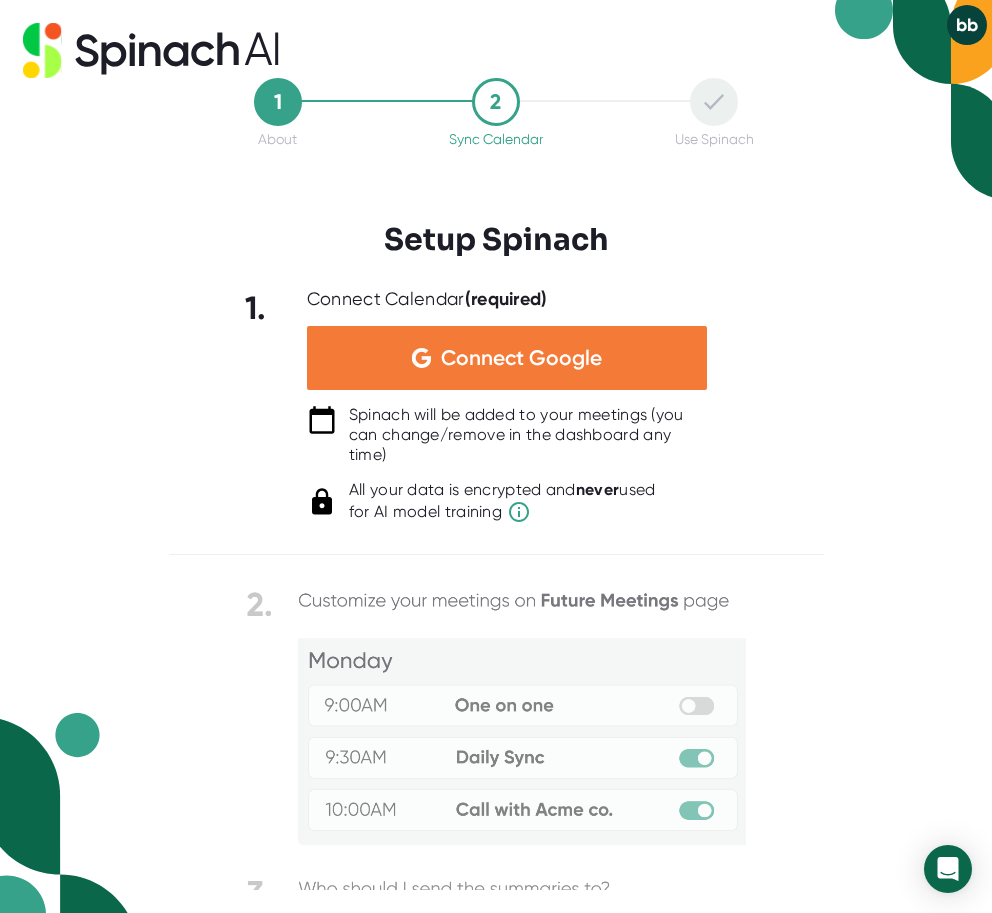 click on "Connect Google" at bounding box center (521, 358) 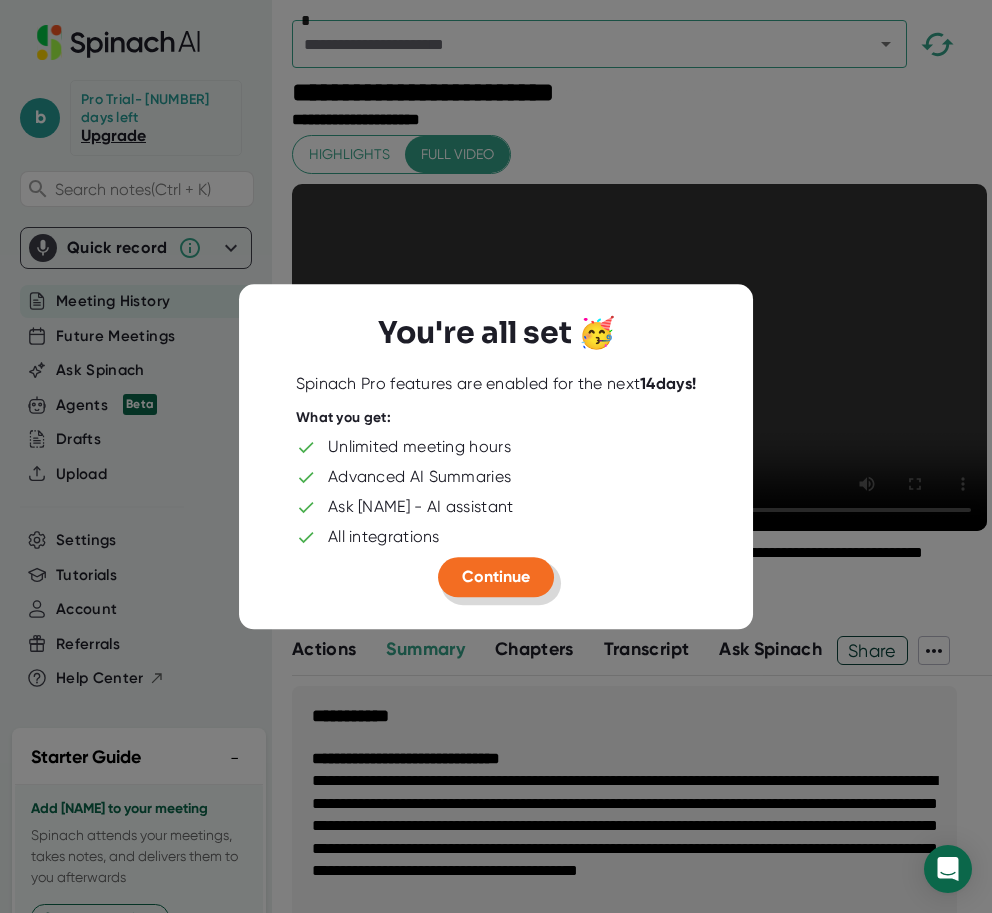 click on "Continue" at bounding box center [496, 577] 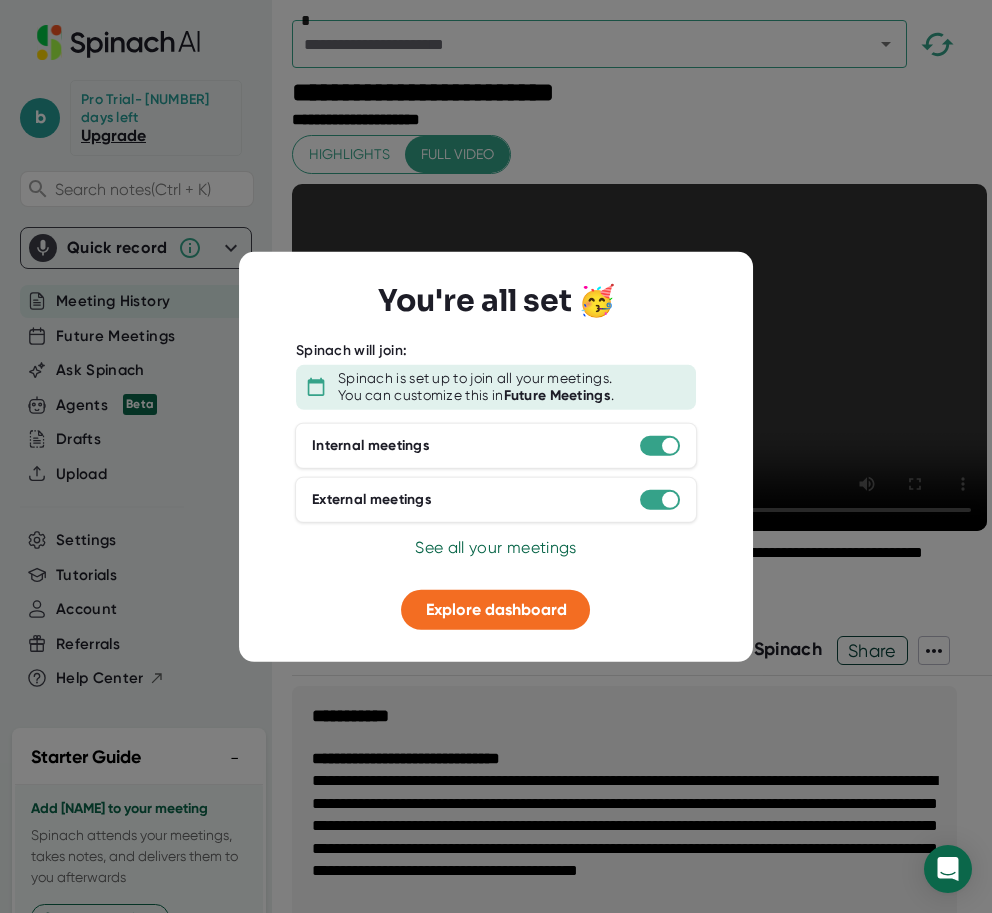 click at bounding box center [496, 456] 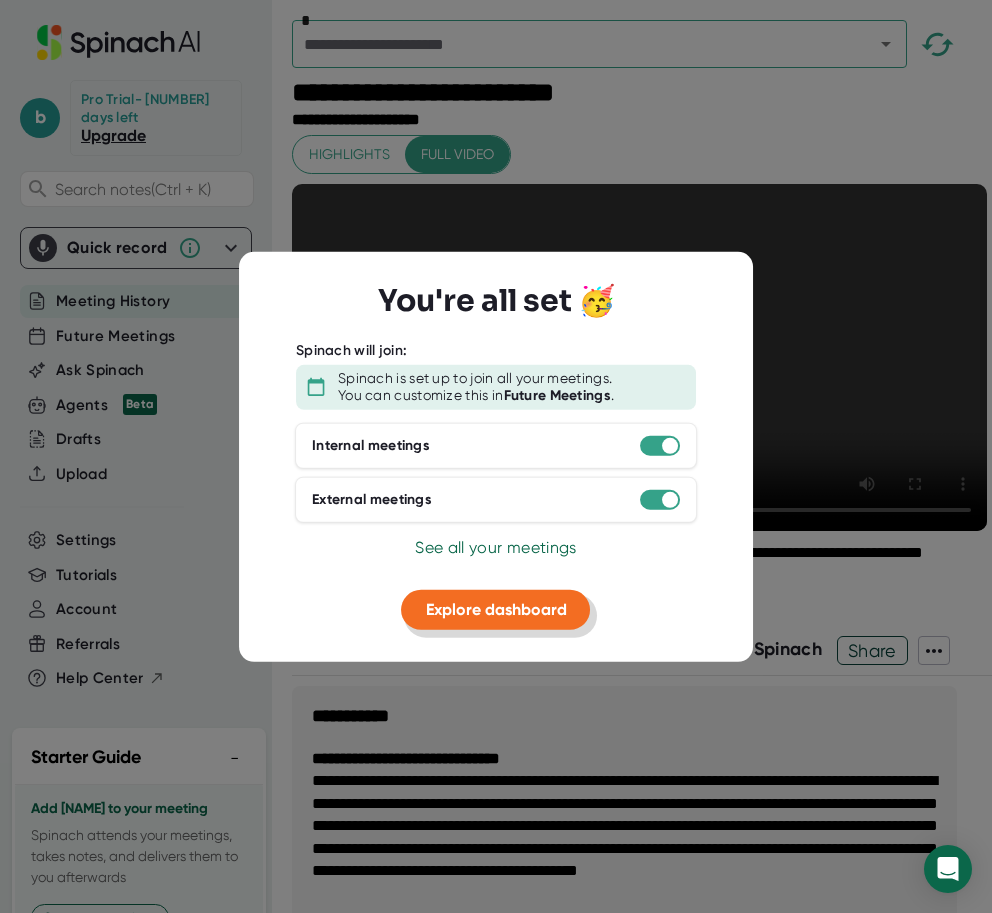 click on "Explore dashboard" at bounding box center [496, 609] 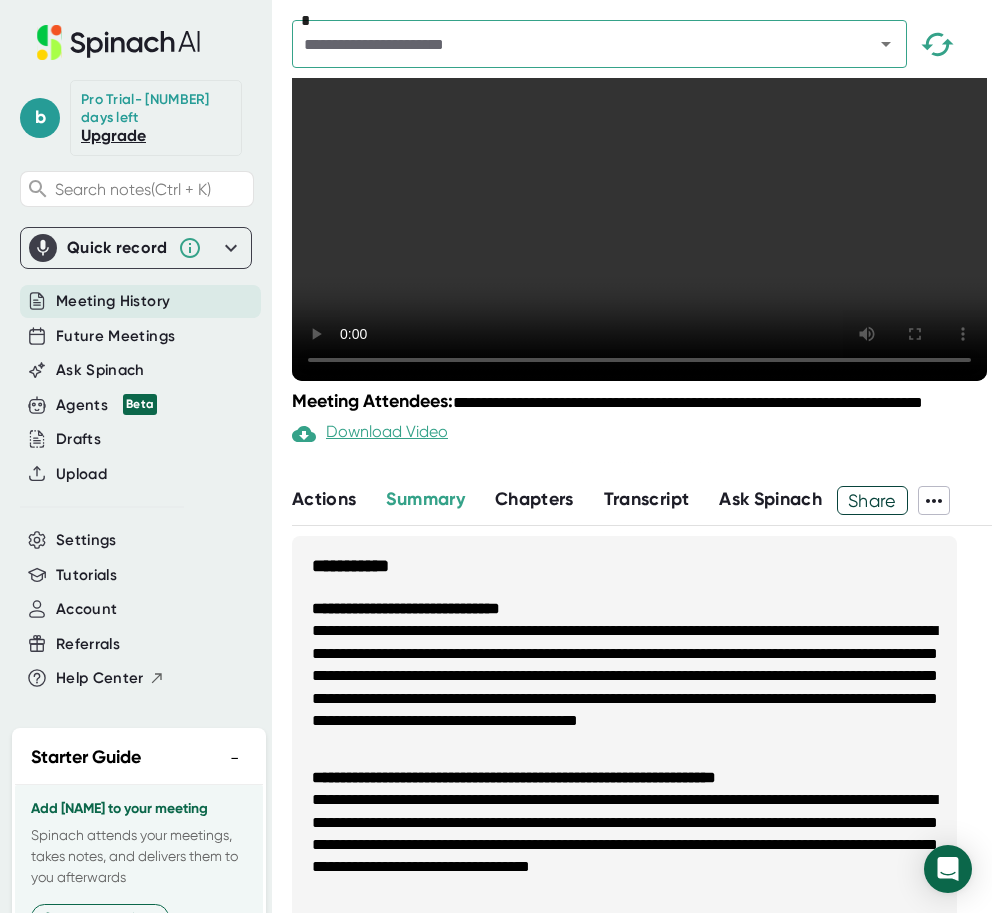 scroll, scrollTop: 200, scrollLeft: 0, axis: vertical 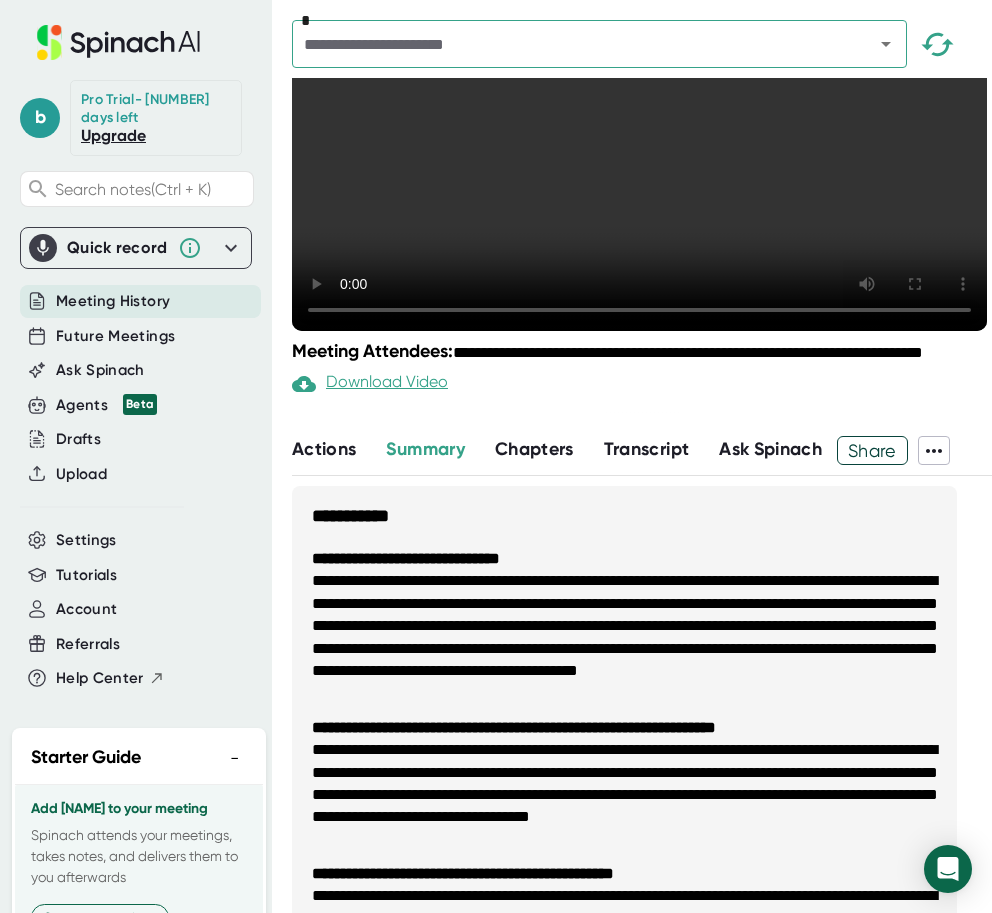 click on "Transcript" at bounding box center [647, 449] 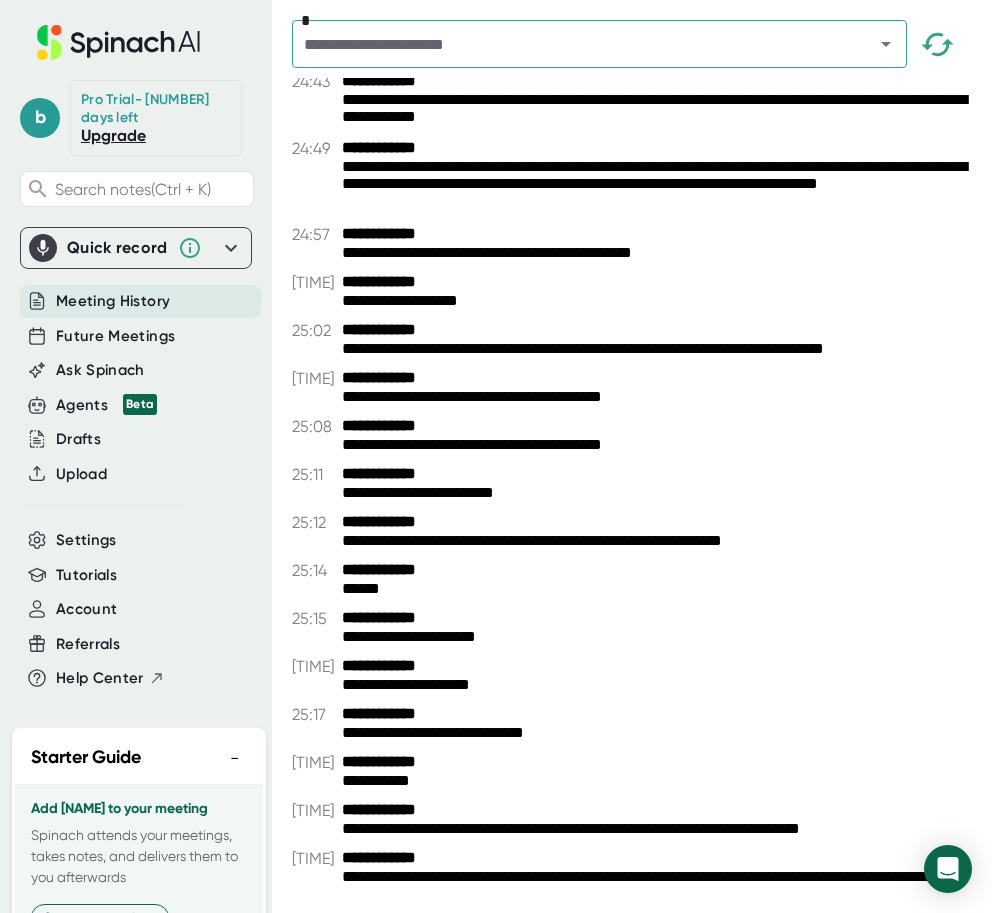 scroll, scrollTop: 23600, scrollLeft: 0, axis: vertical 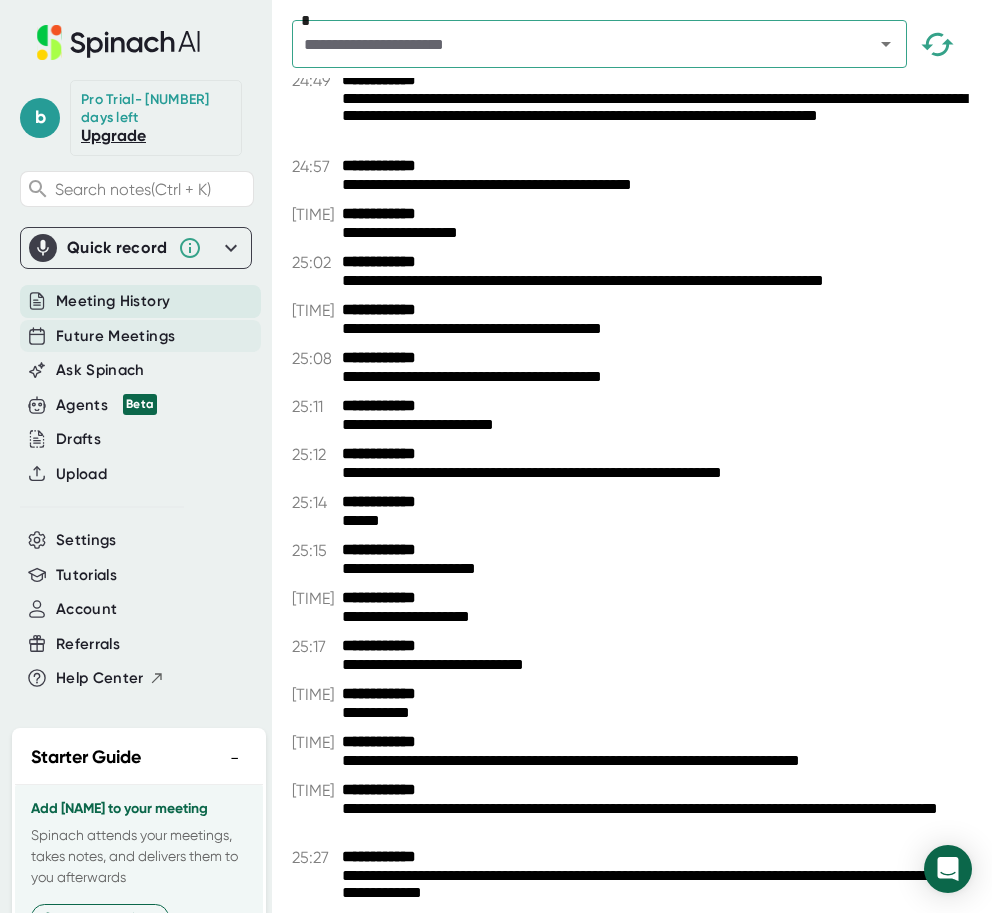 click on "Future Meetings" at bounding box center [113, 301] 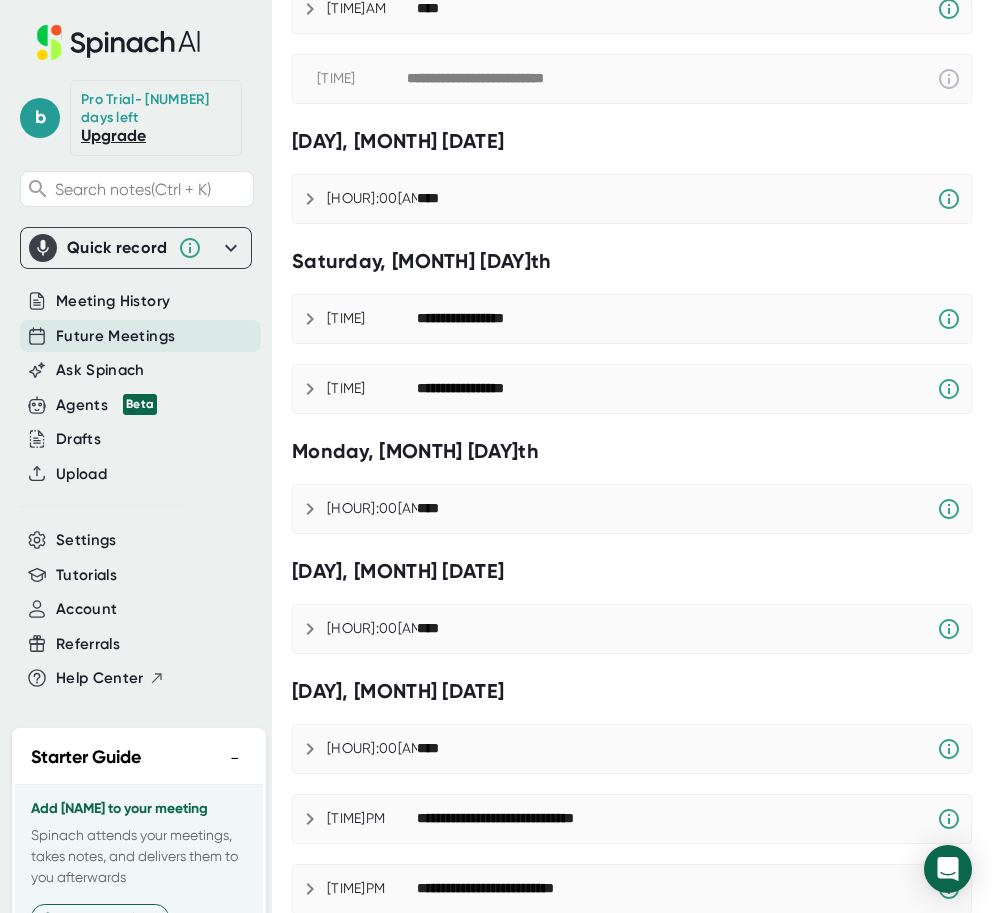 scroll, scrollTop: 0, scrollLeft: 0, axis: both 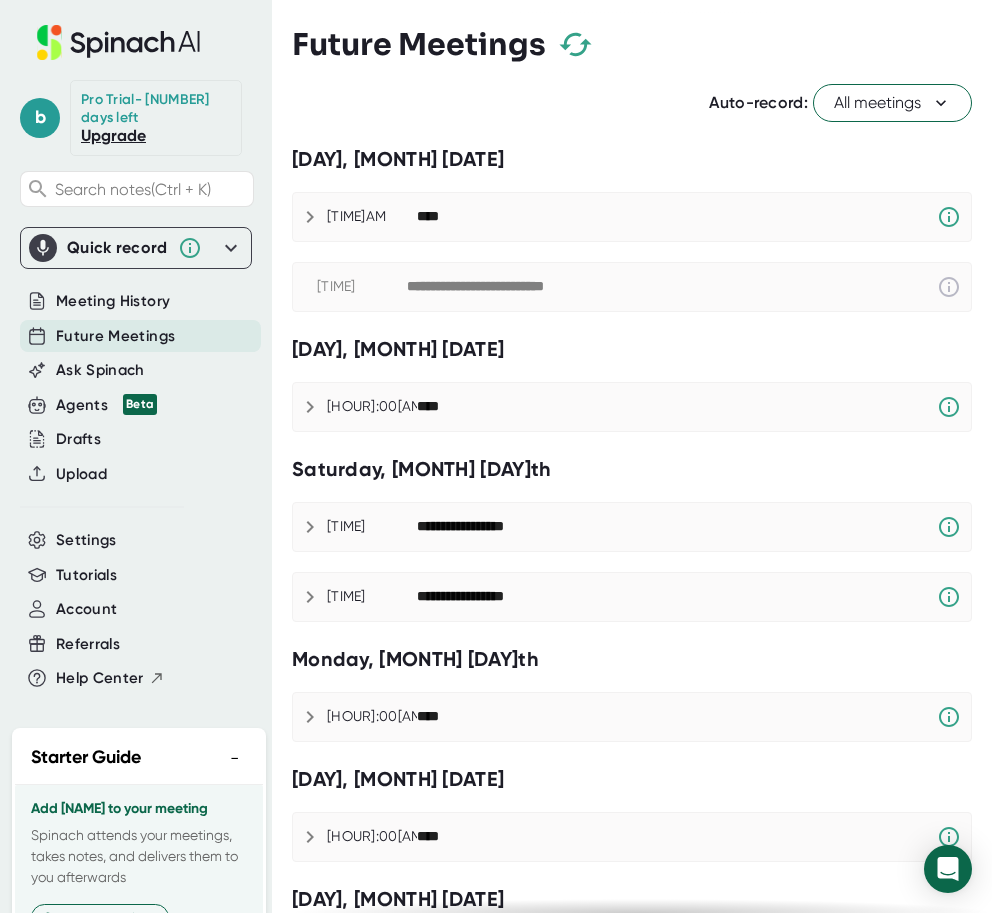 click on "All meetings" at bounding box center [892, 103] 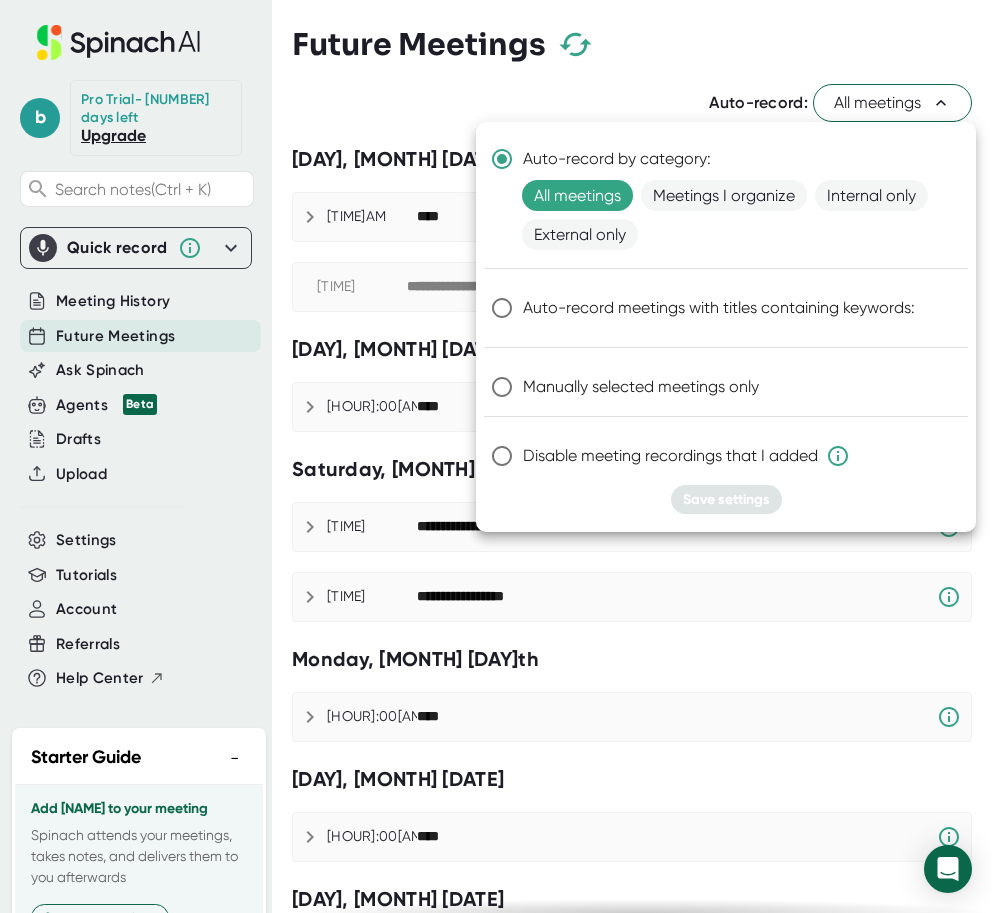 click on "Manually selected meetings only" at bounding box center [617, 159] 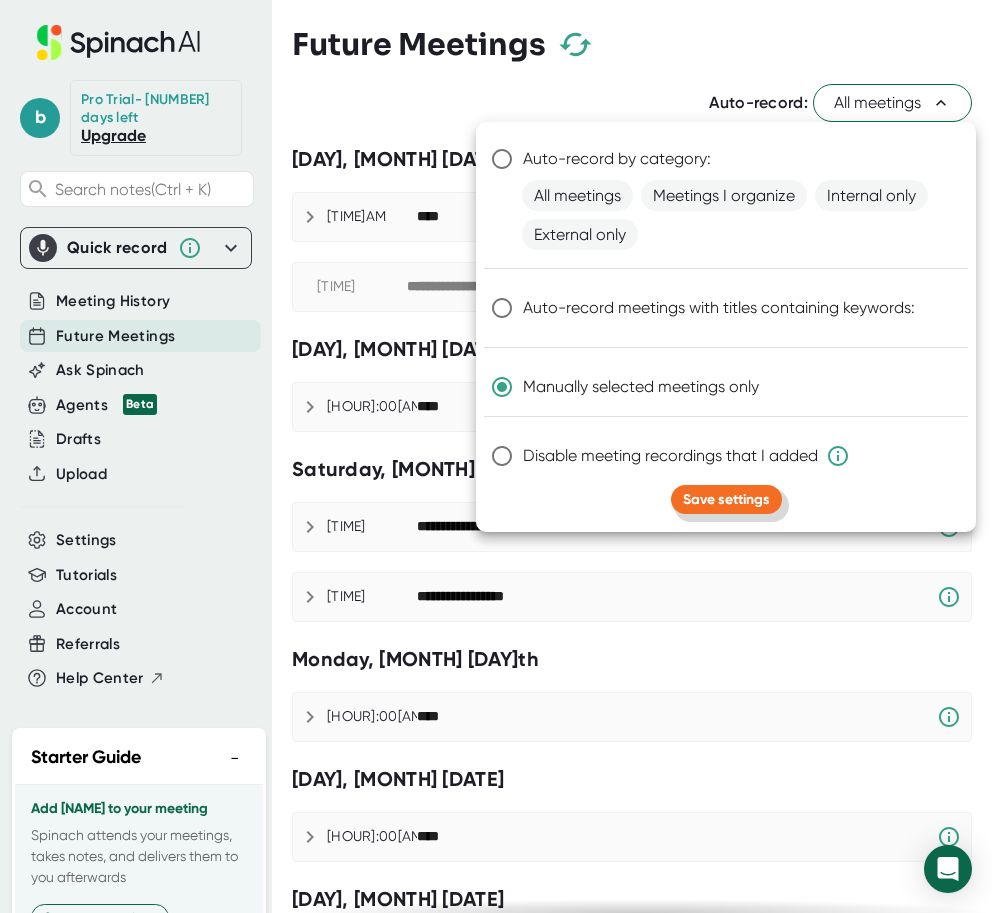 click on "Save settings" at bounding box center [726, 499] 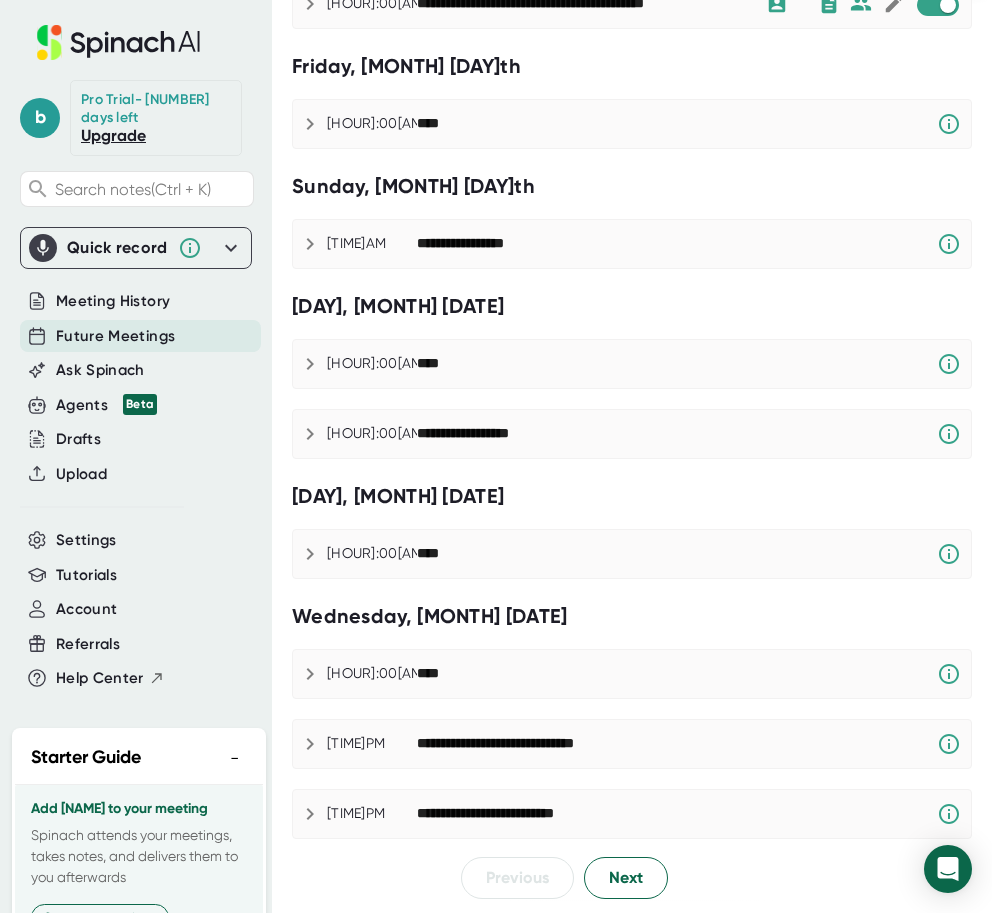 scroll, scrollTop: 1284, scrollLeft: 0, axis: vertical 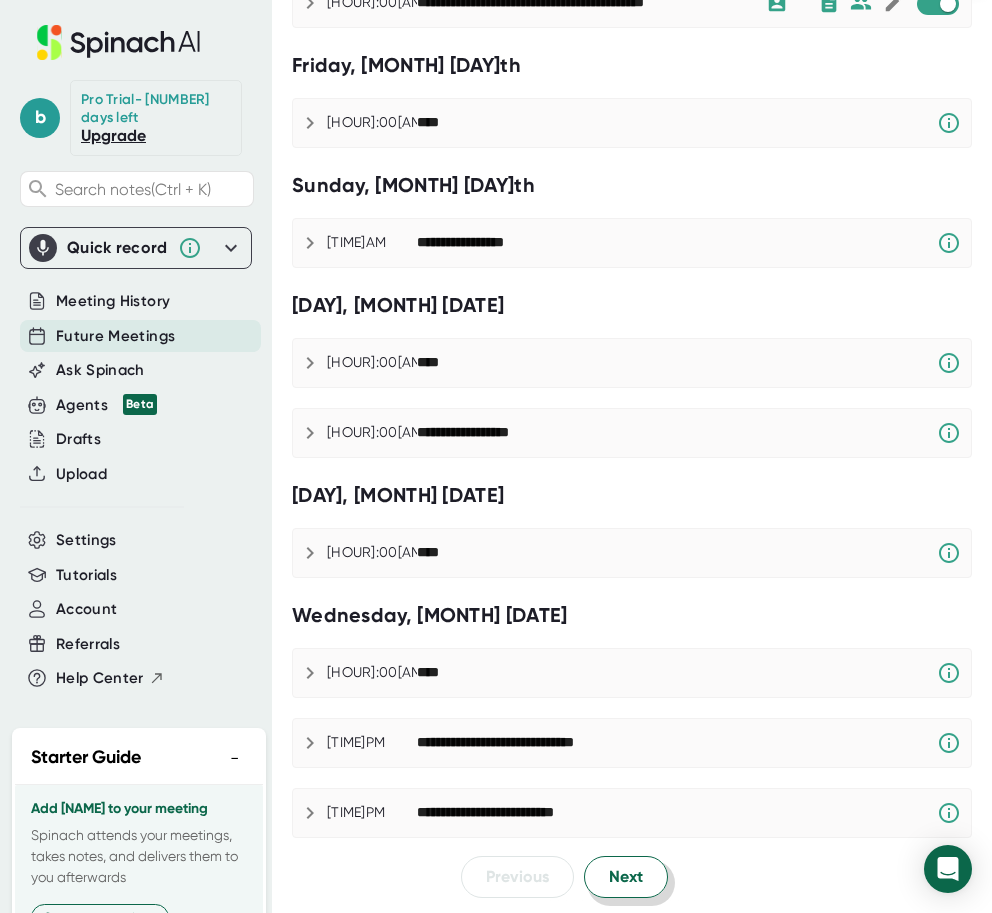 click on "Next" at bounding box center [626, 877] 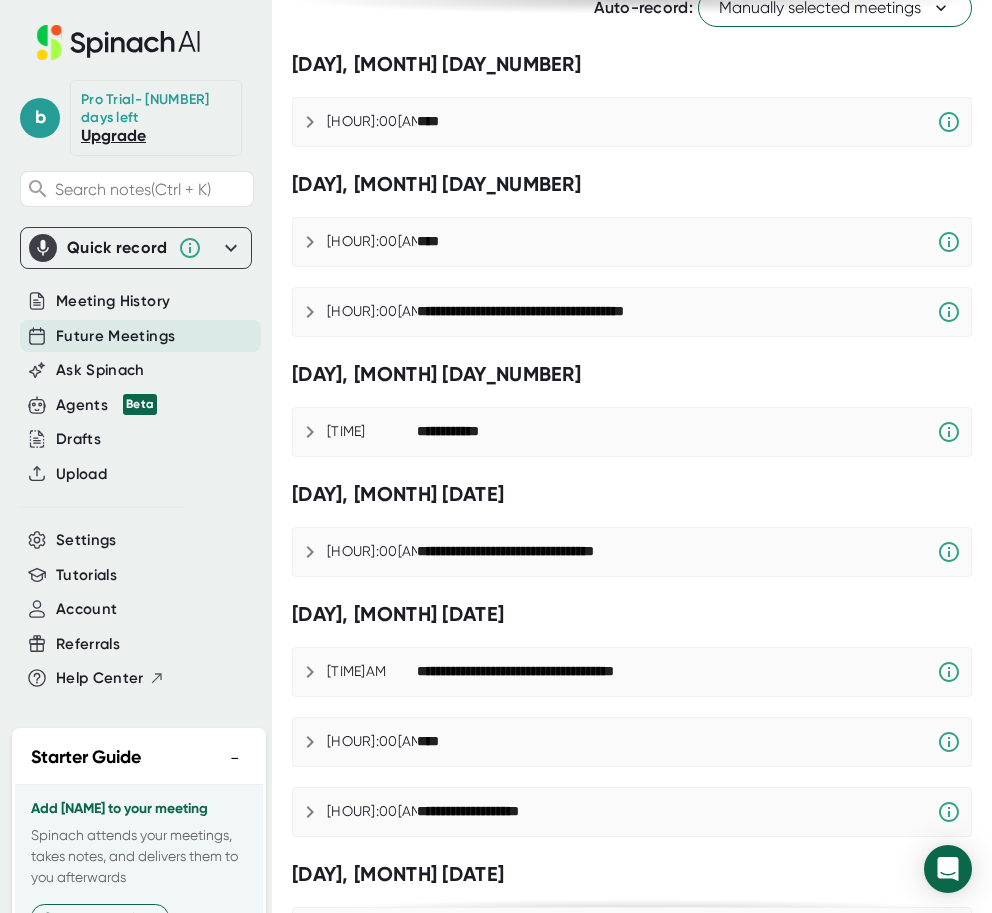 scroll, scrollTop: 84, scrollLeft: 0, axis: vertical 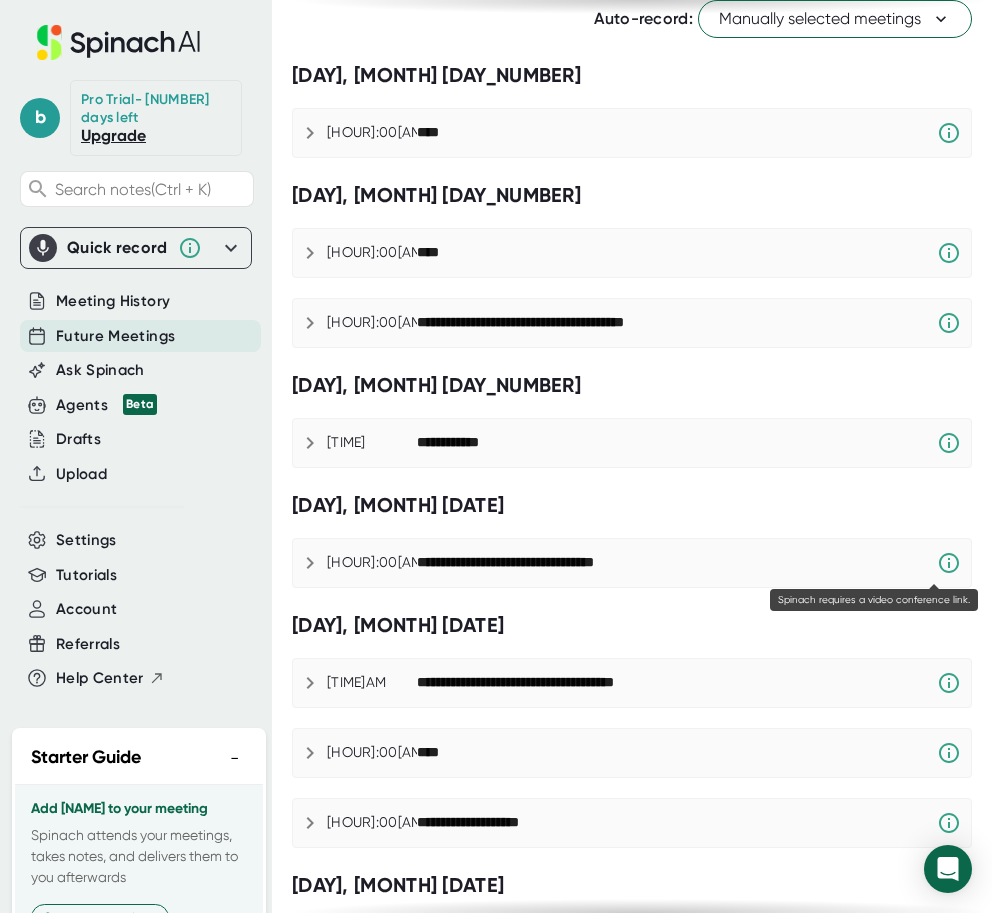 click at bounding box center (949, 563) 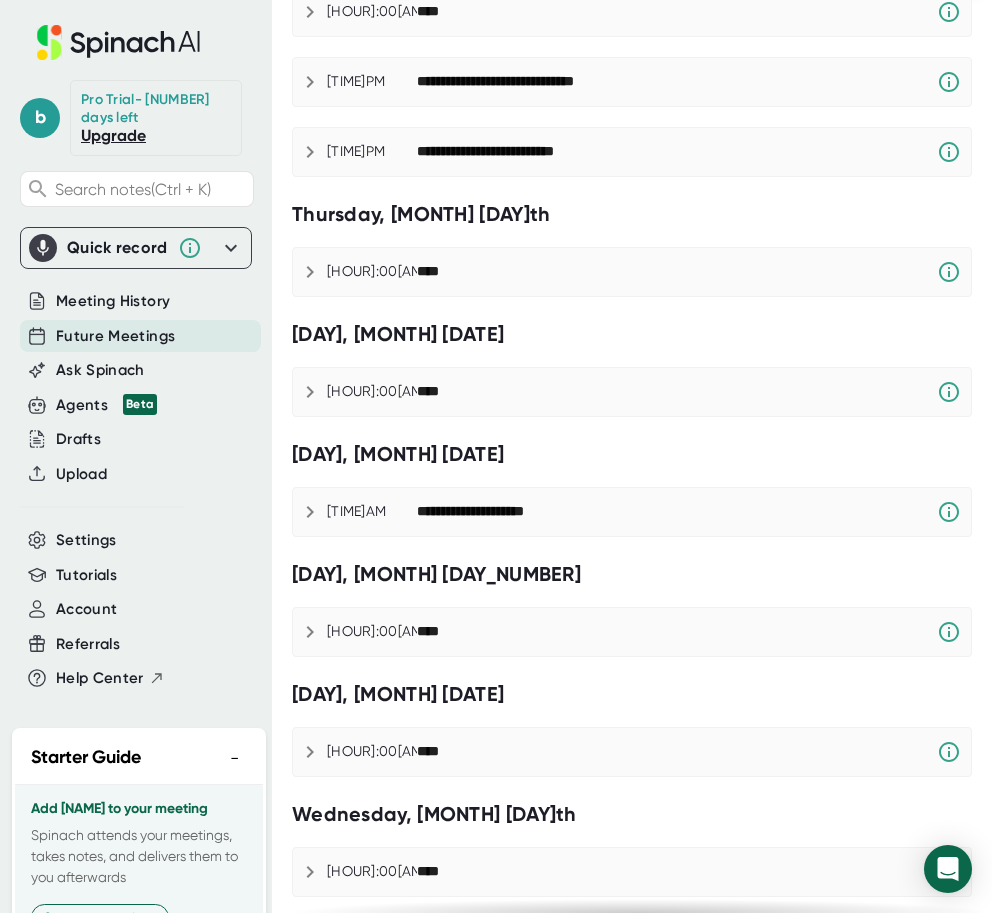 scroll, scrollTop: 1234, scrollLeft: 0, axis: vertical 